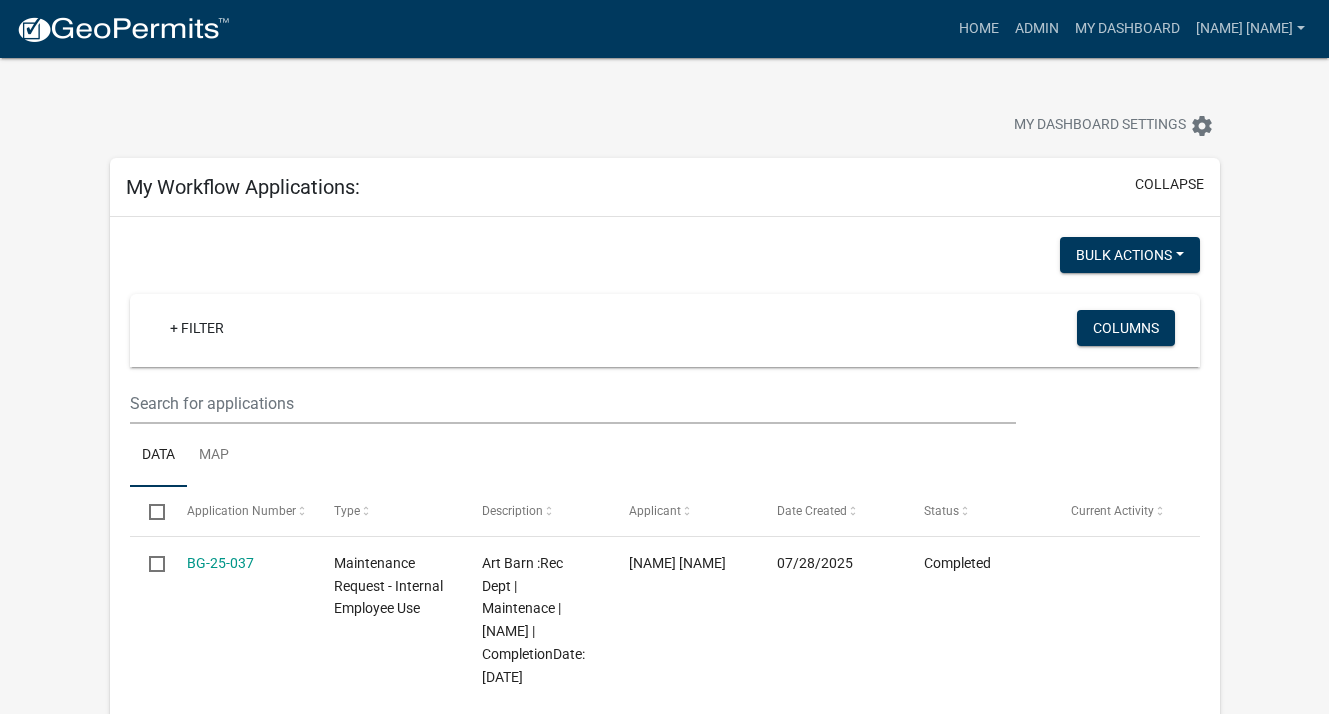 scroll, scrollTop: 1700, scrollLeft: 0, axis: vertical 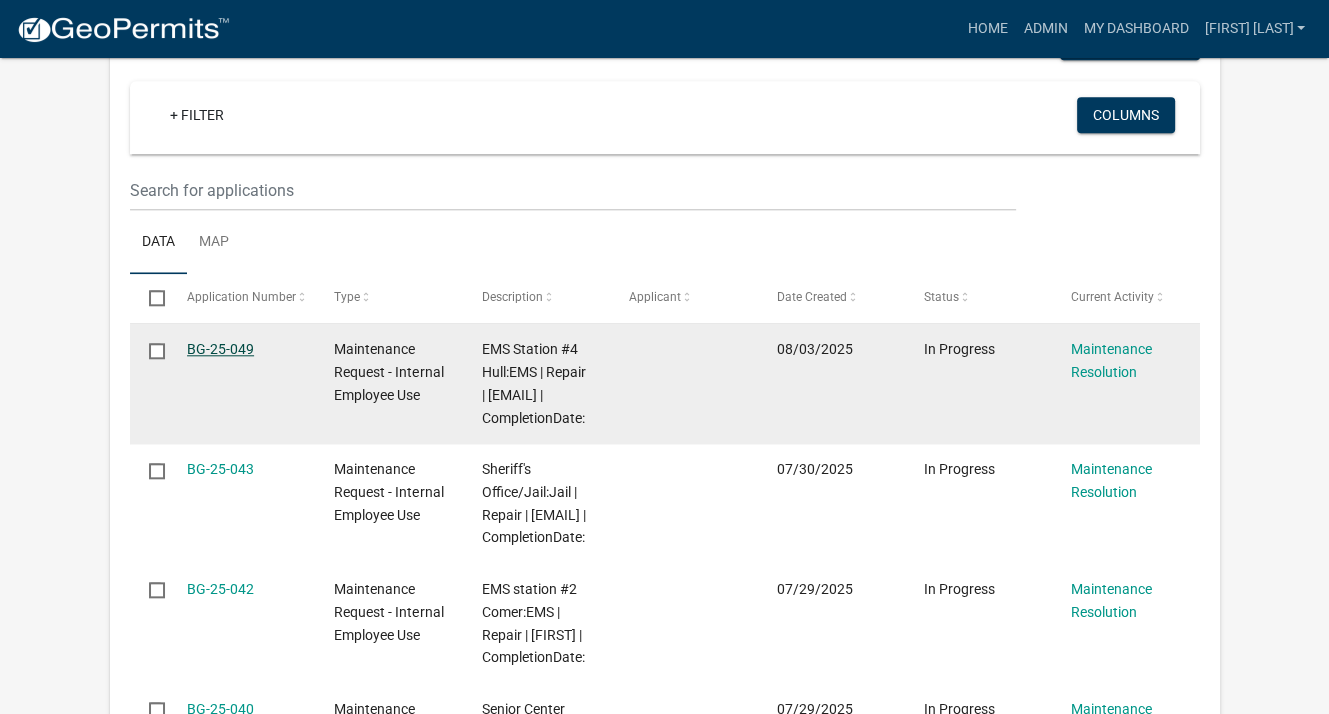 click on "BG-25-049" 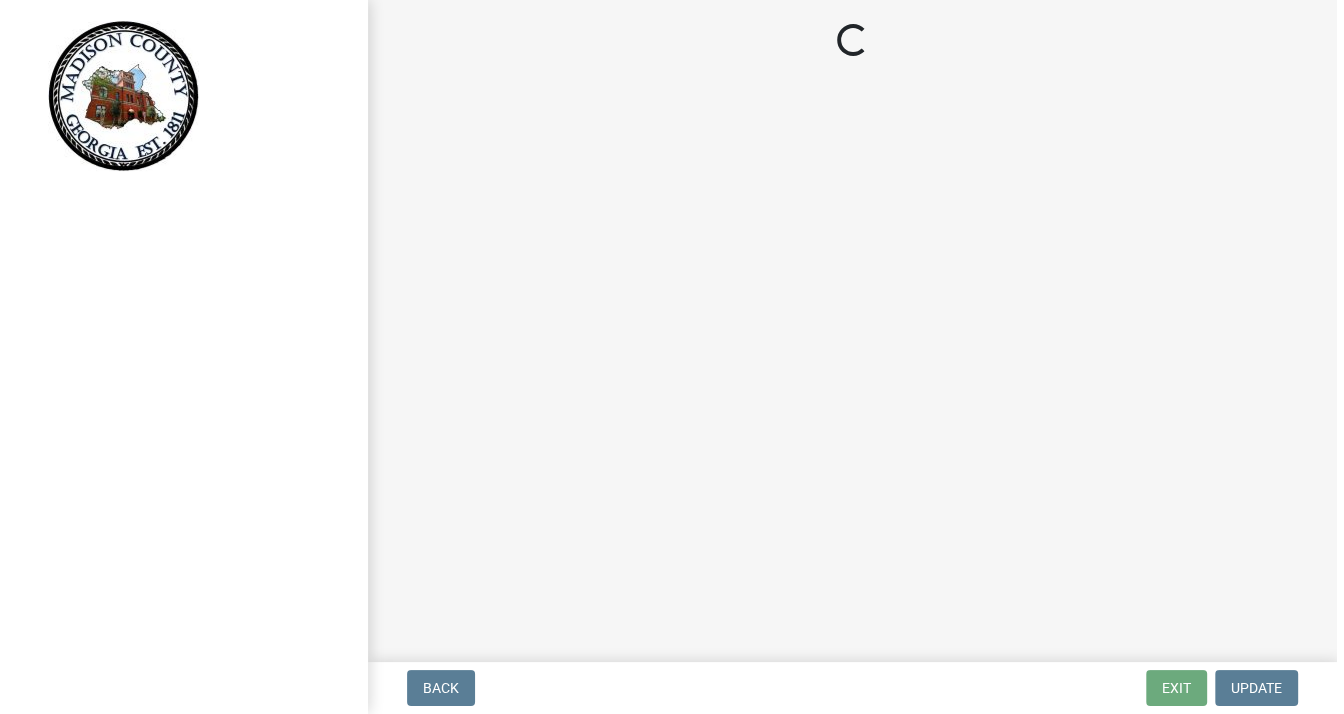 scroll, scrollTop: 0, scrollLeft: 0, axis: both 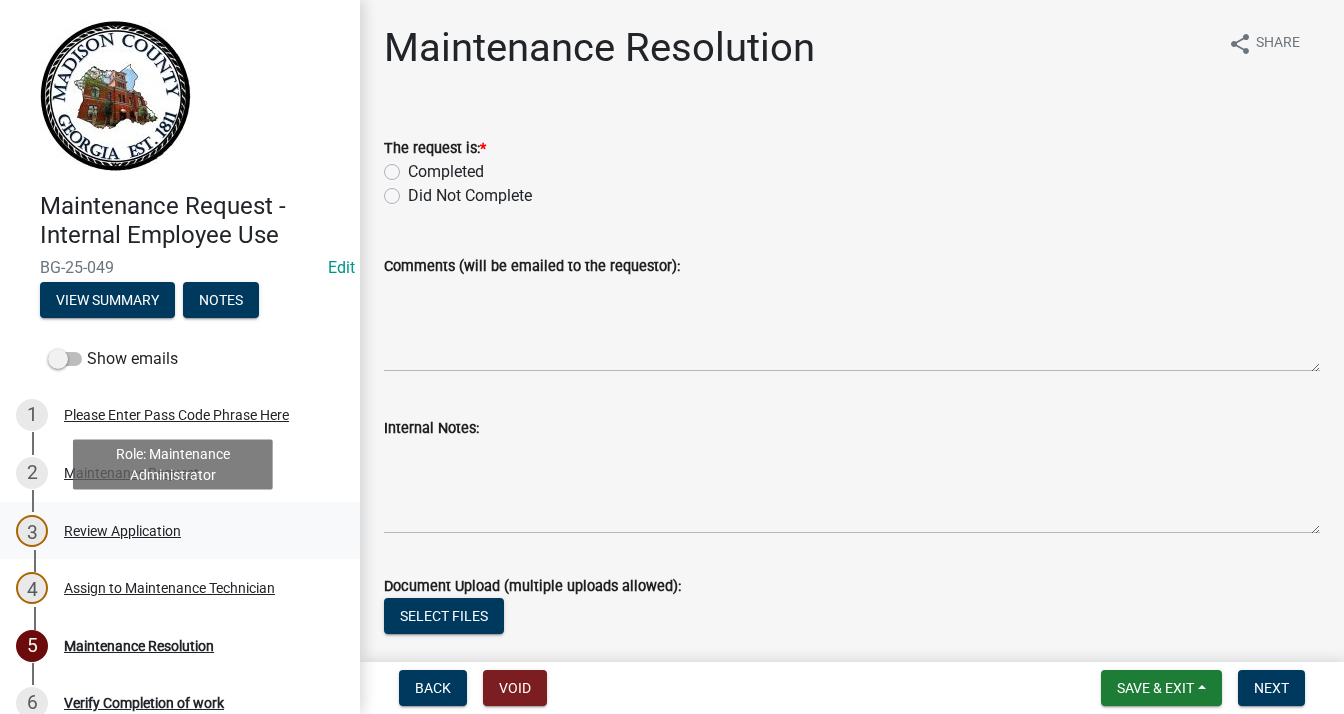 click on "Review Application" at bounding box center [122, 531] 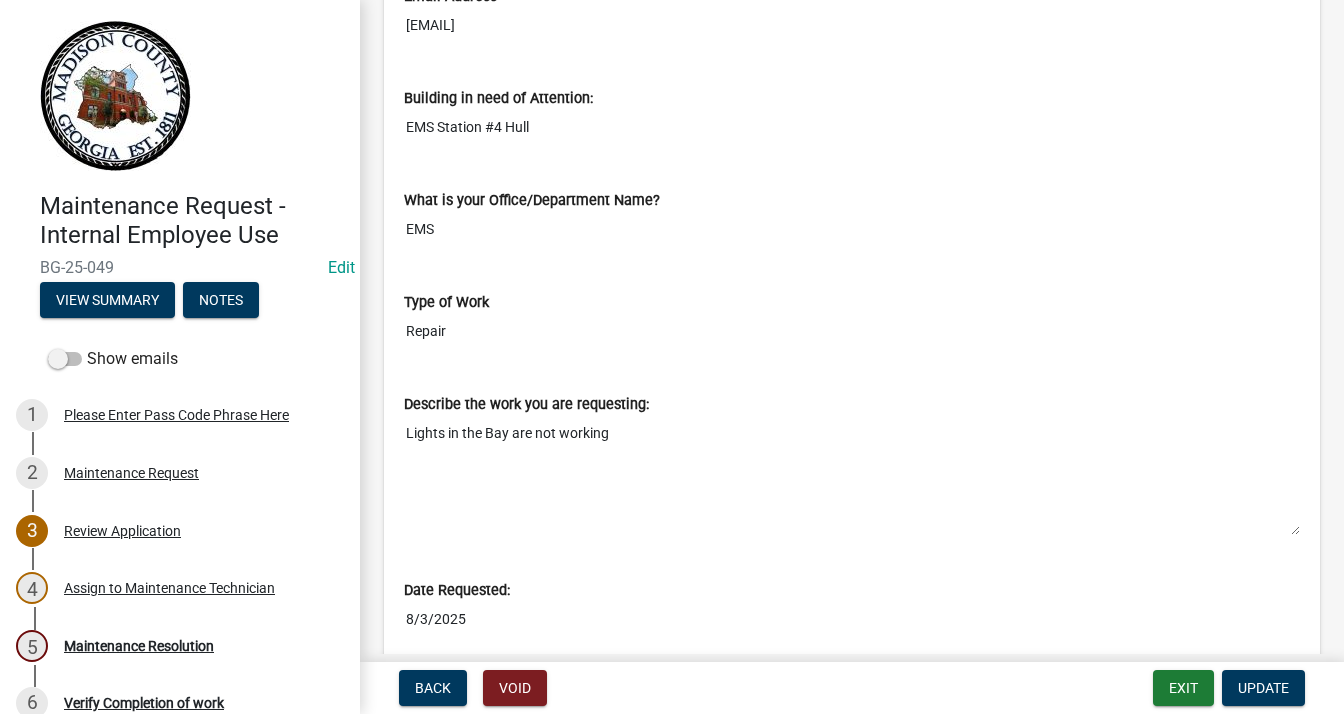 scroll, scrollTop: 810, scrollLeft: 0, axis: vertical 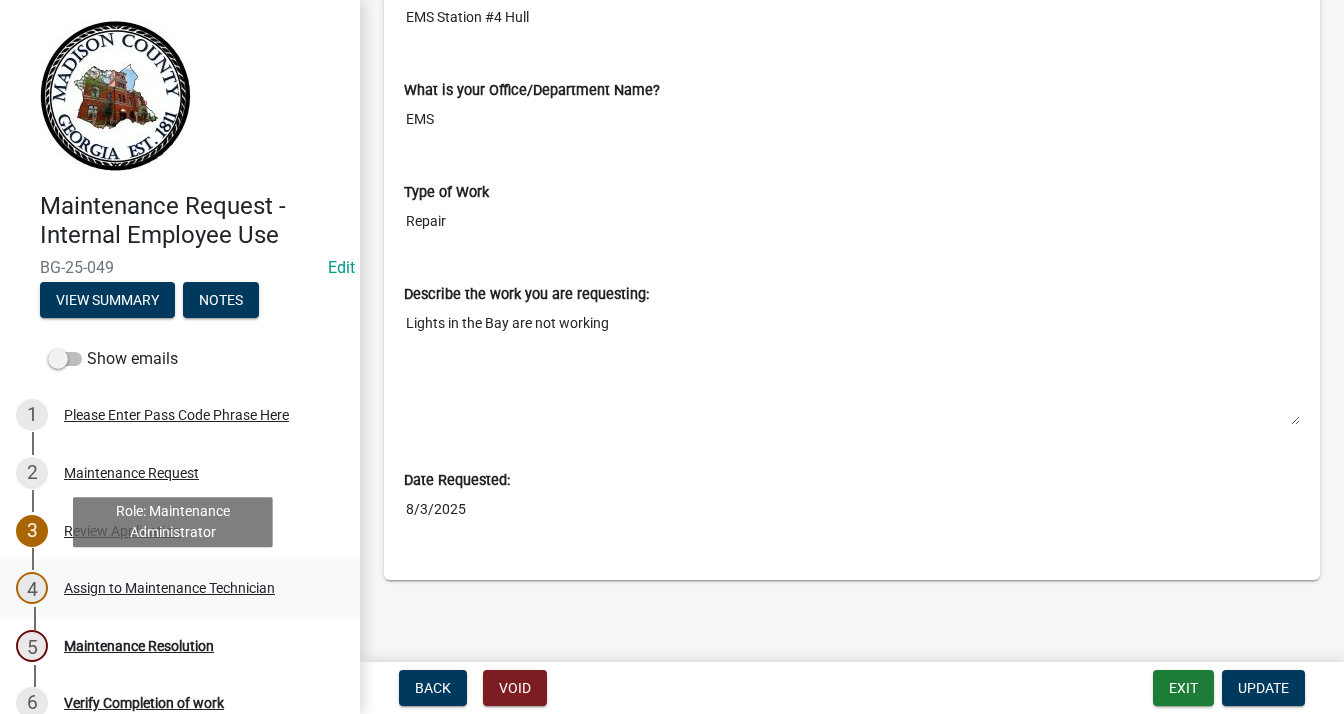 click on "Assign to Maintenance Technician" at bounding box center [169, 588] 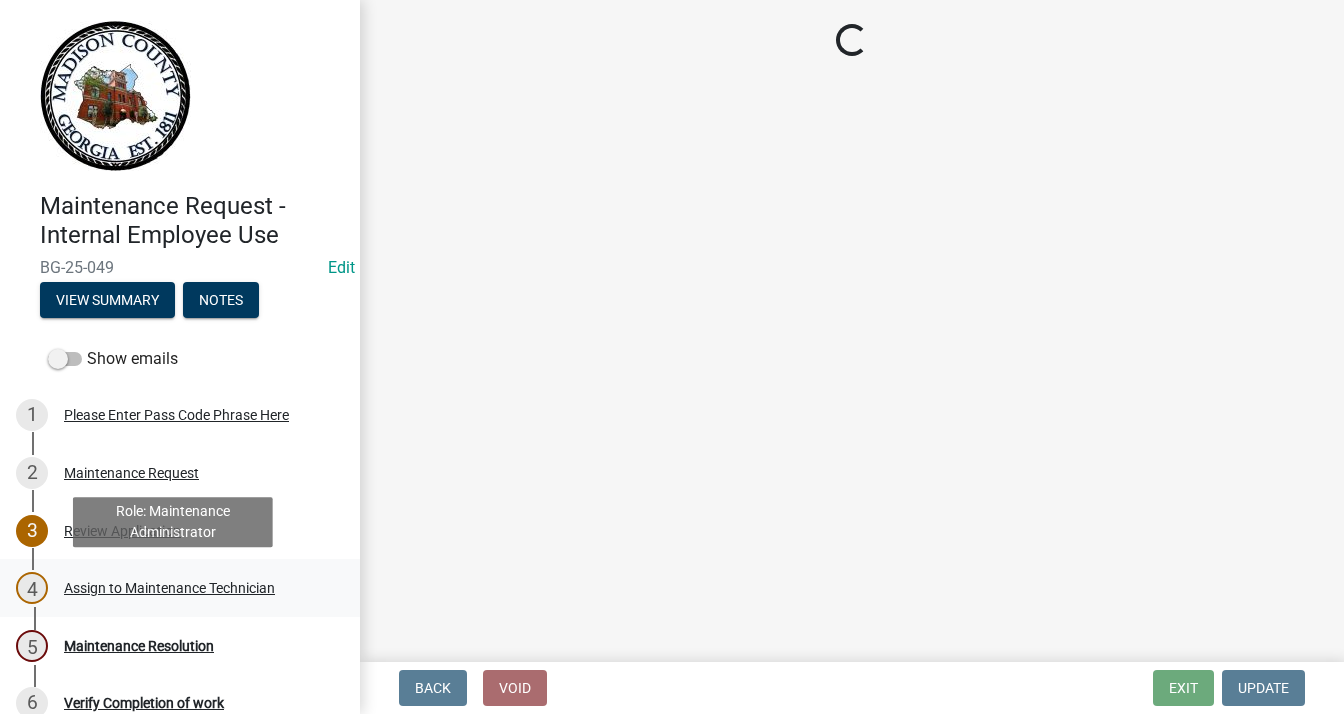 scroll, scrollTop: 0, scrollLeft: 0, axis: both 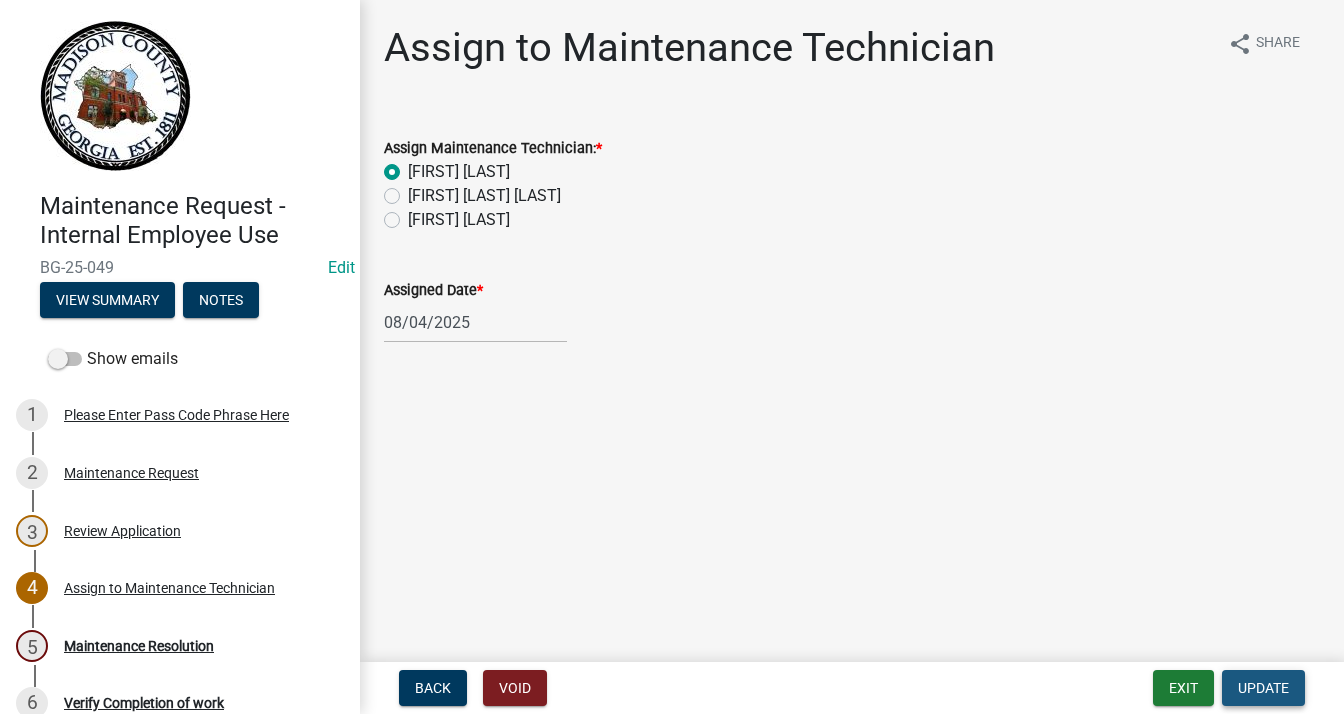 click on "Update" at bounding box center [1263, 688] 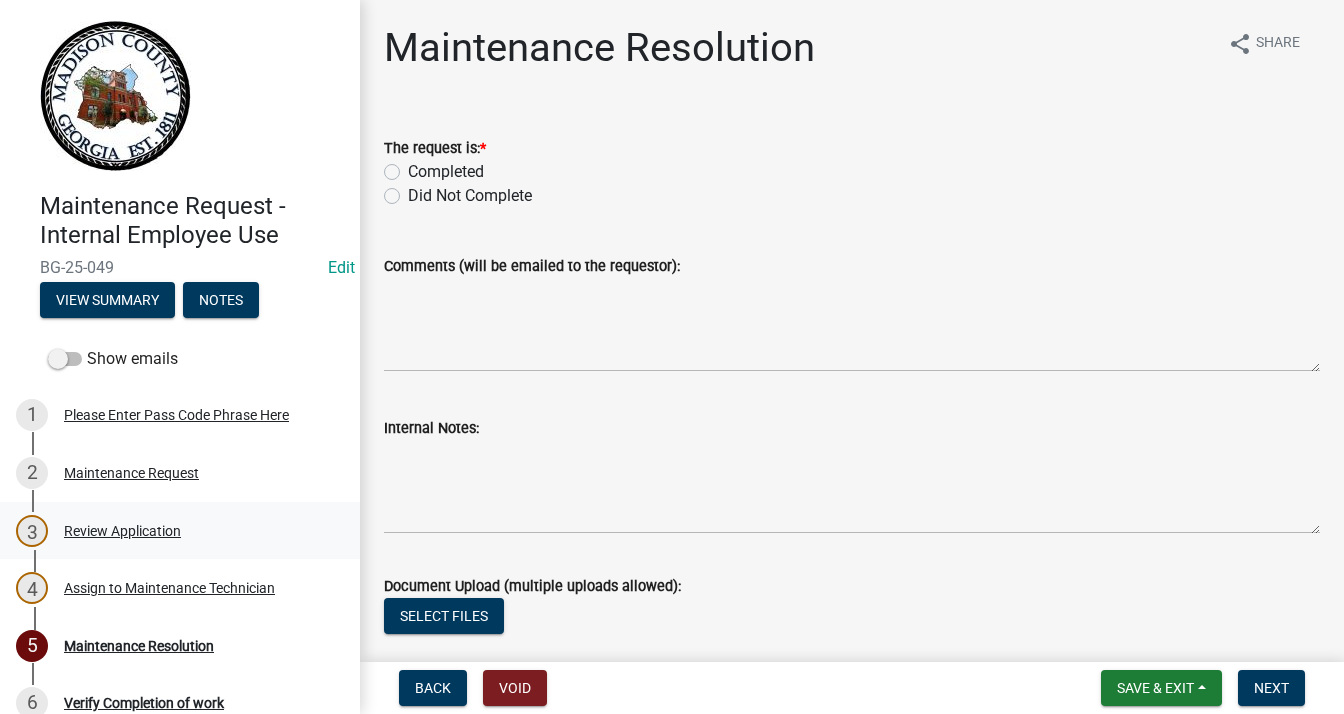 click on "Review Application" at bounding box center [122, 531] 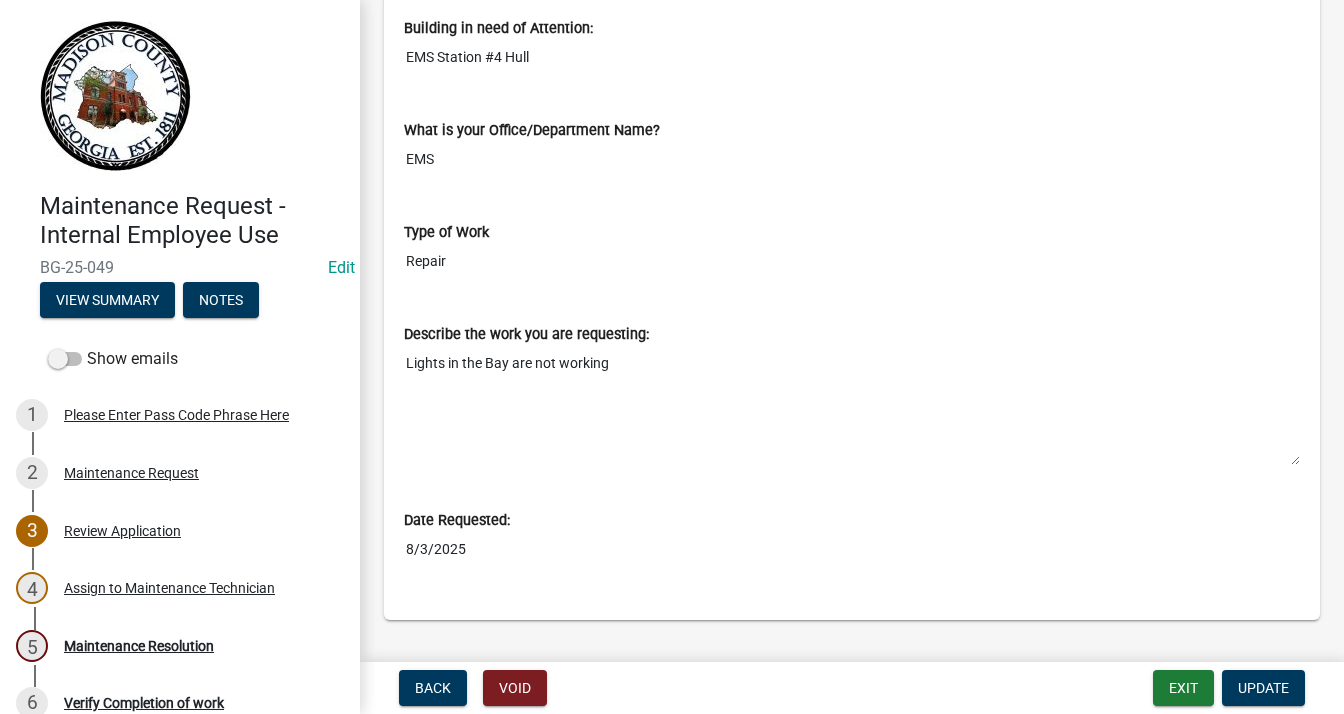 scroll, scrollTop: 810, scrollLeft: 0, axis: vertical 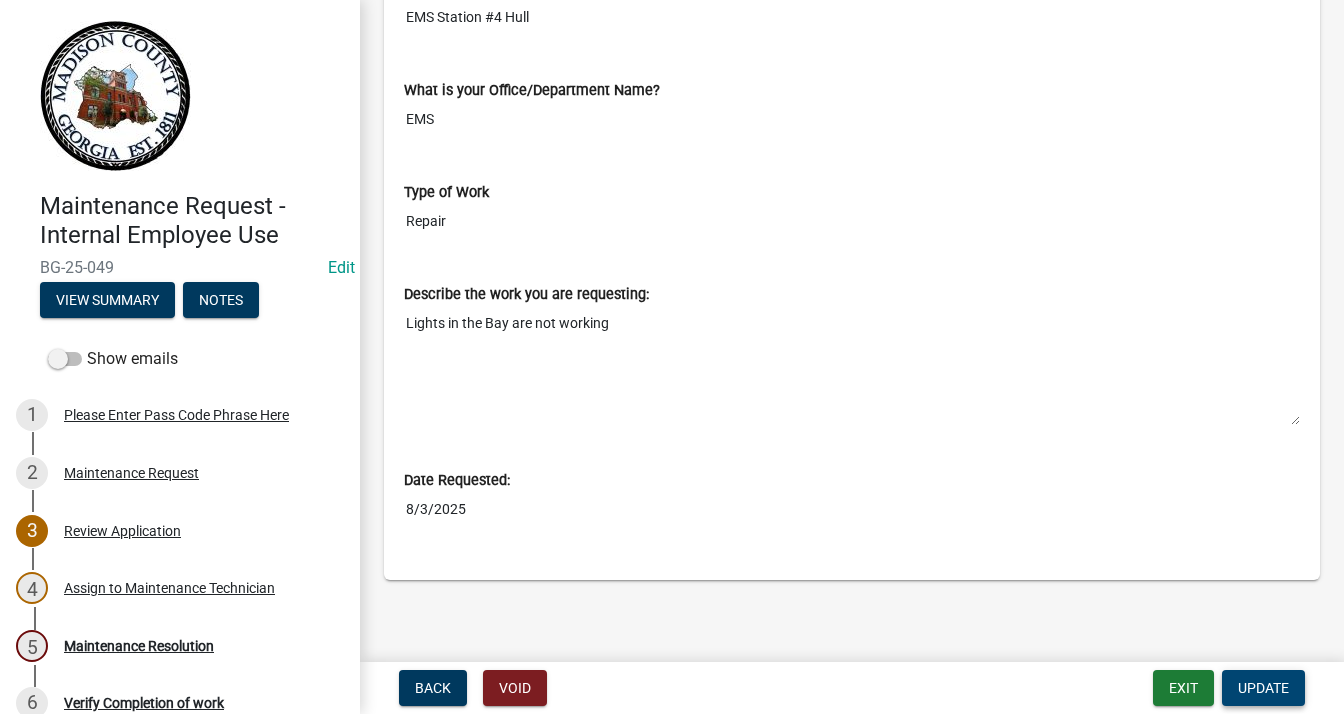 click on "Update" at bounding box center [1263, 688] 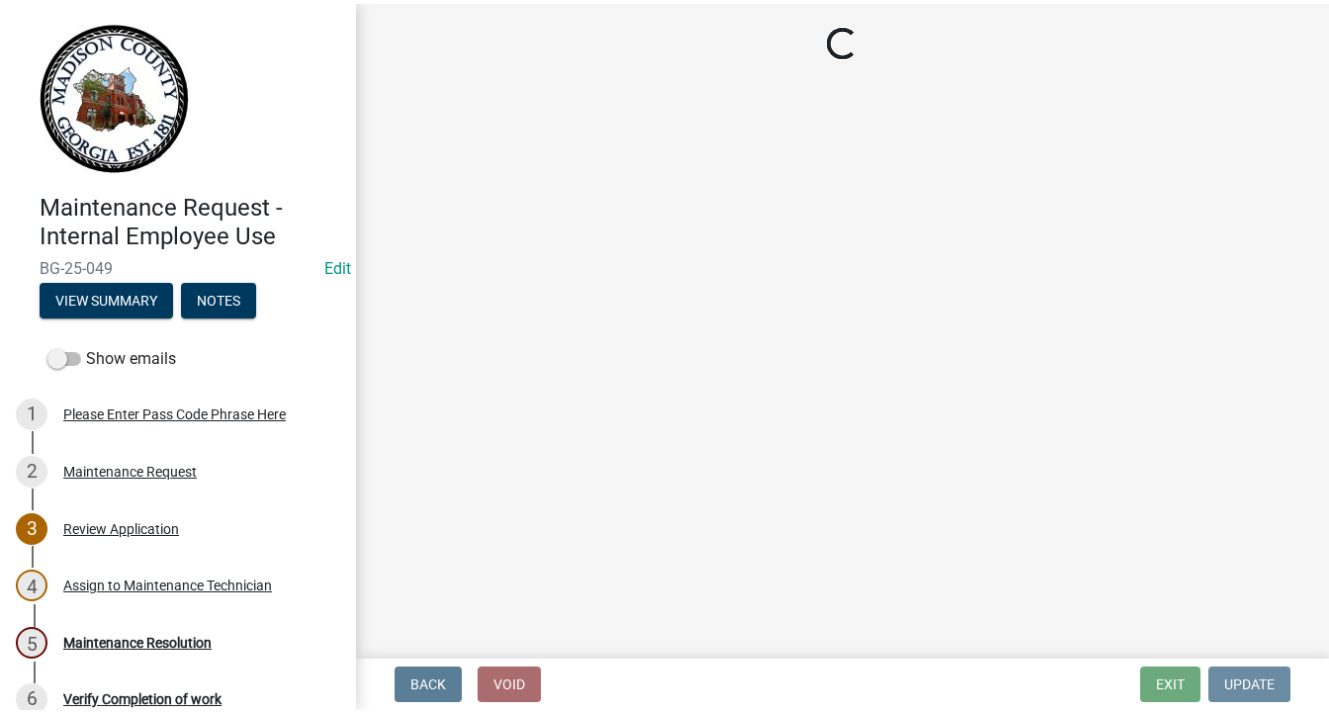 scroll, scrollTop: 0, scrollLeft: 0, axis: both 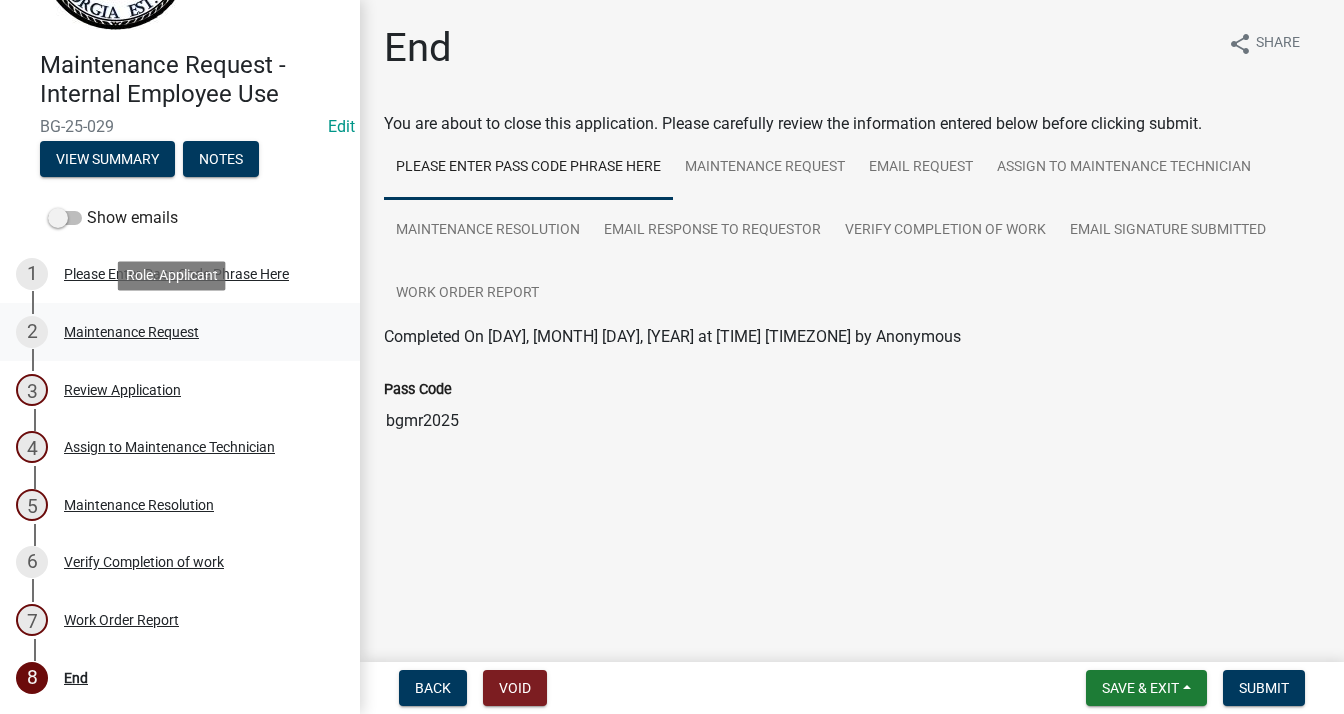 click on "Maintenance Request" at bounding box center (131, 332) 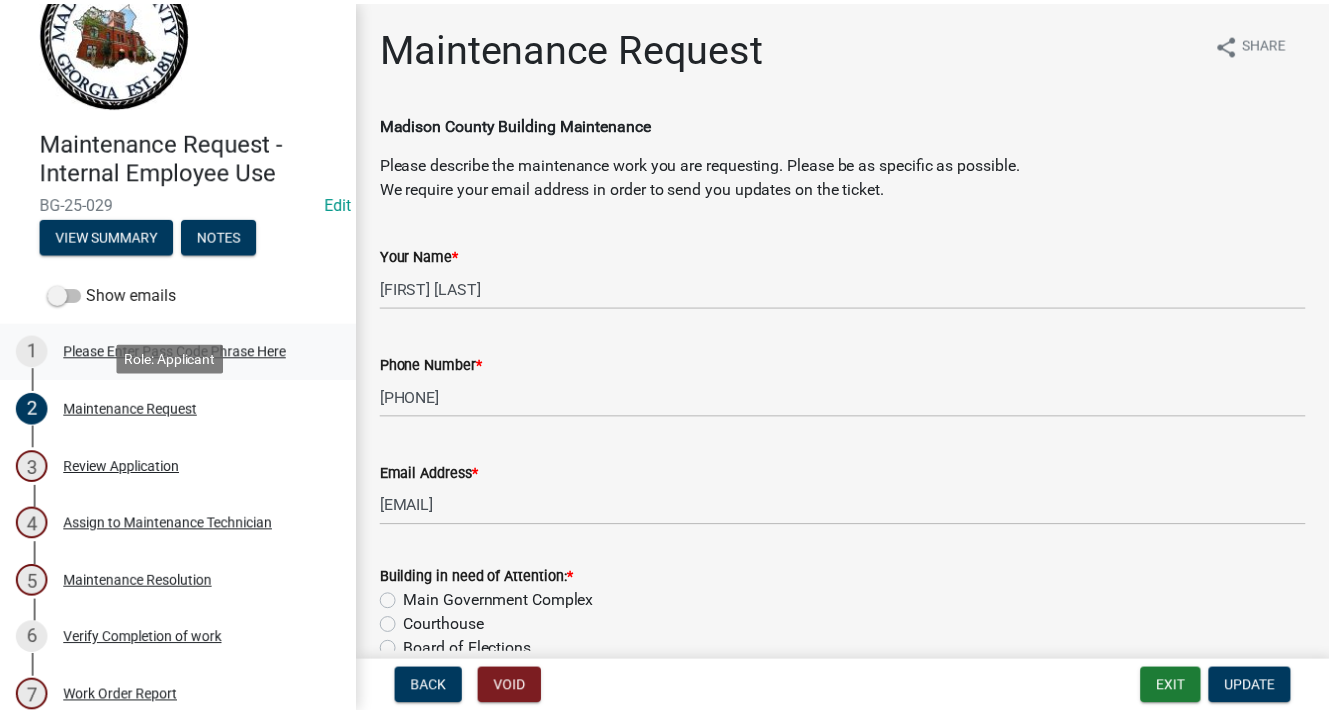scroll, scrollTop: 0, scrollLeft: 0, axis: both 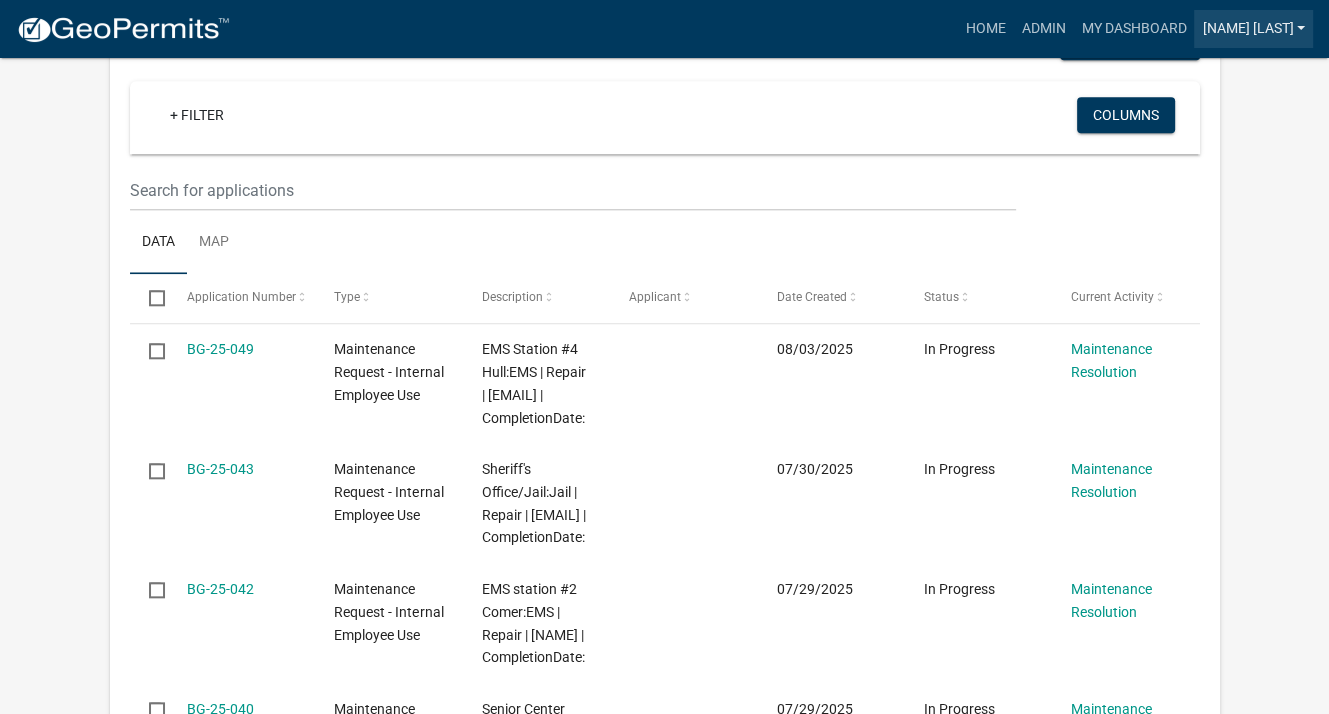 click on "[NAME] [NAME]" at bounding box center (1253, 29) 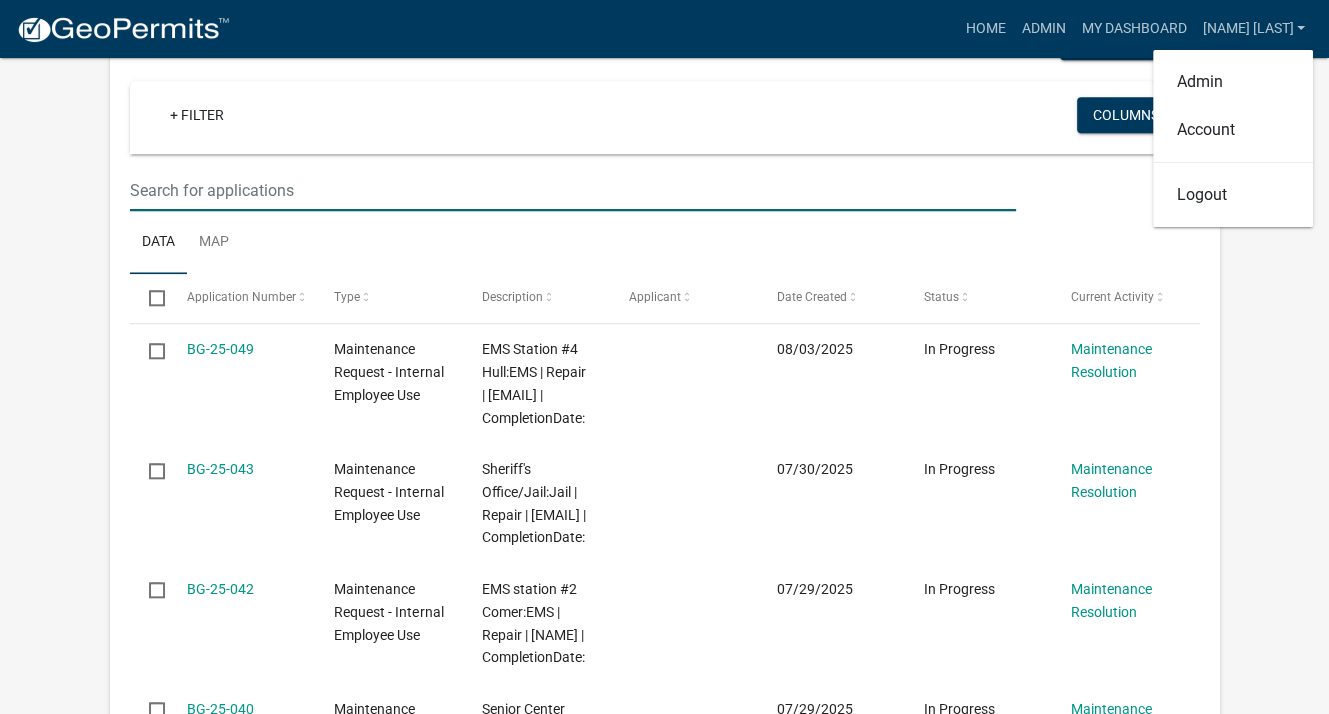 click at bounding box center [573, 190] 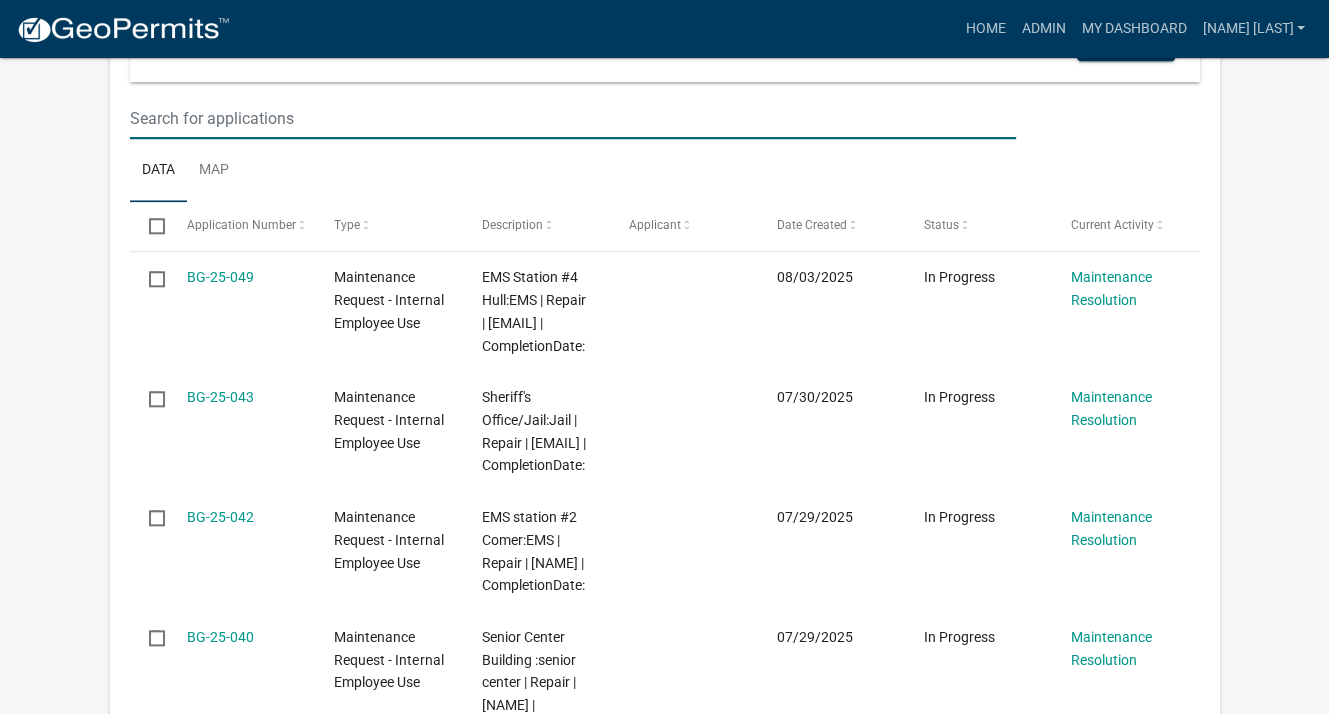 scroll, scrollTop: 1800, scrollLeft: 0, axis: vertical 